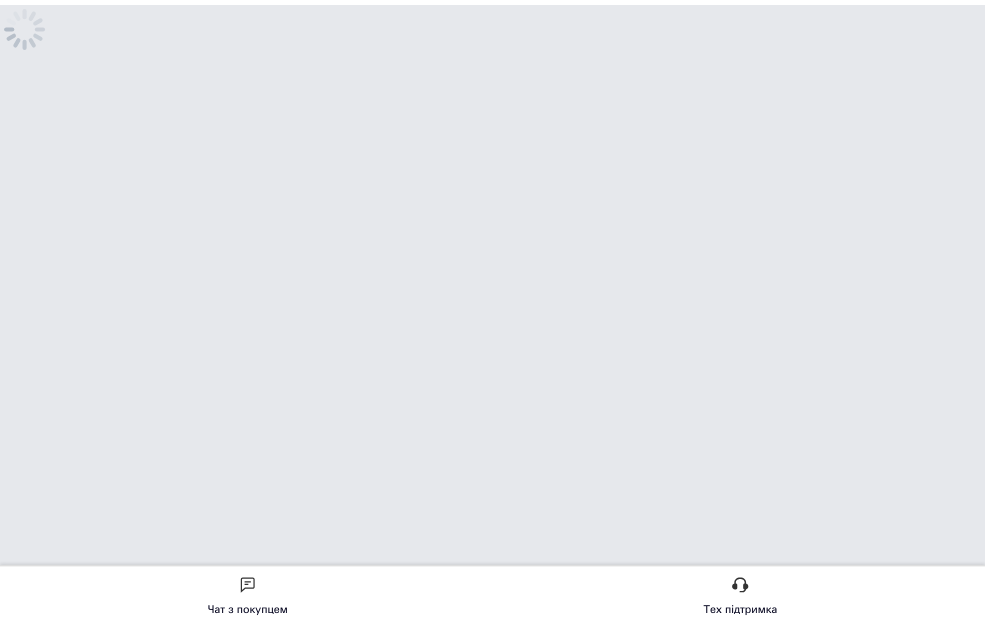 scroll, scrollTop: 0, scrollLeft: 0, axis: both 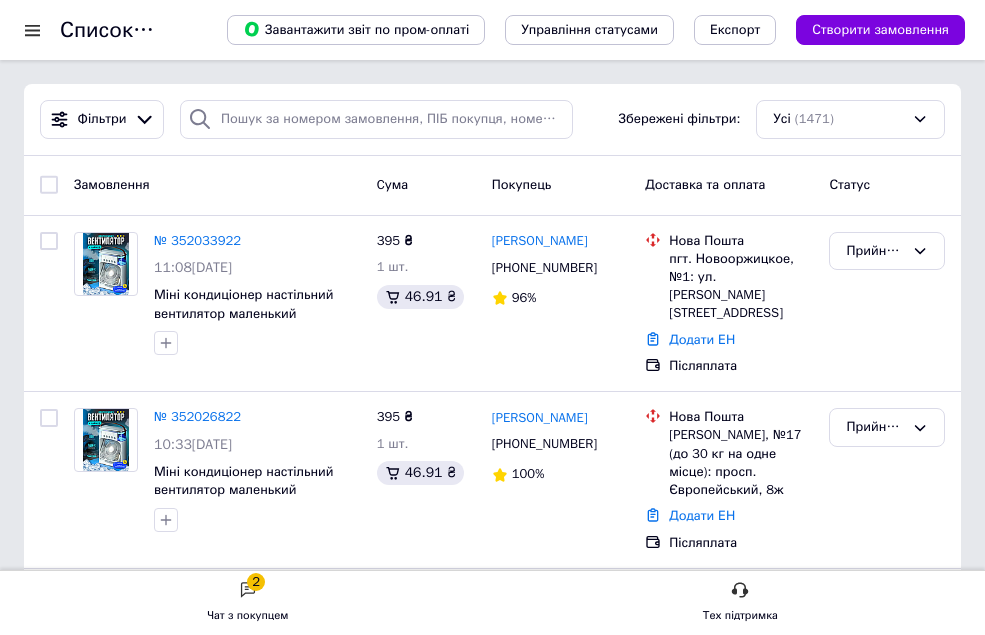 click 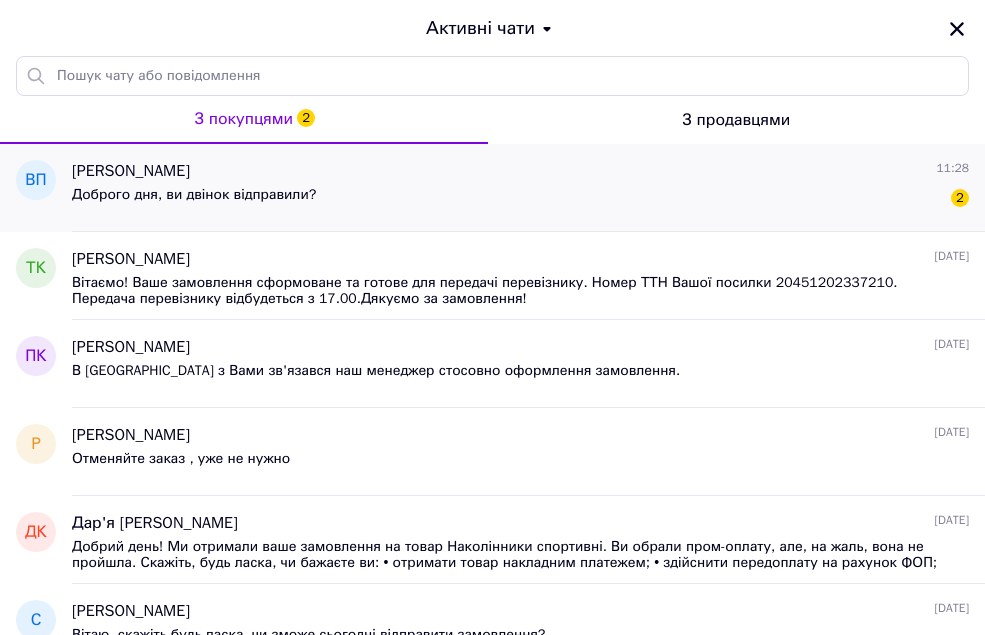 click on "Доброго дня, ви двінок відправили? 2" at bounding box center (520, 199) 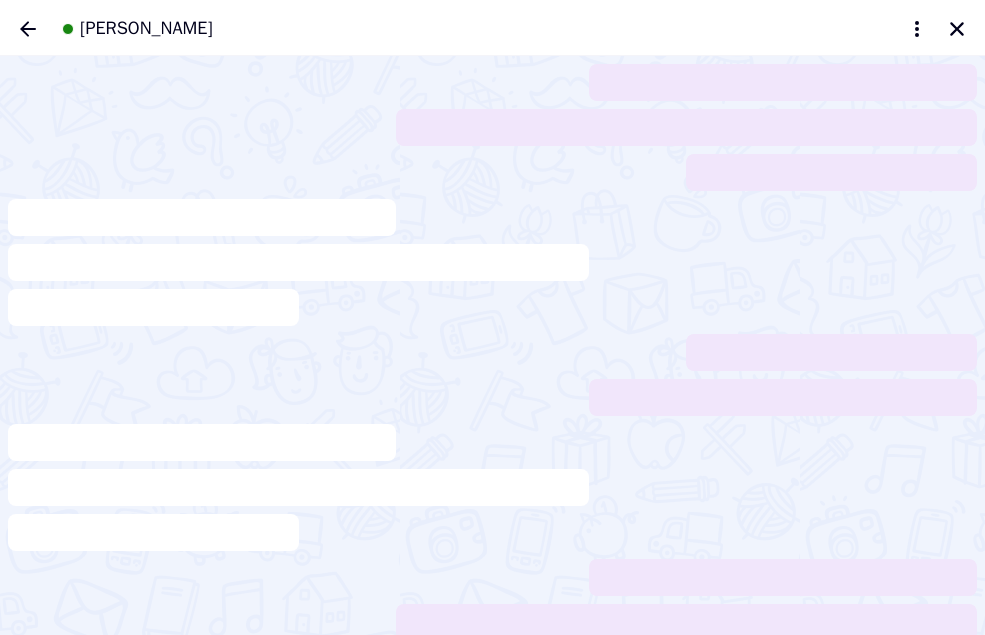 scroll, scrollTop: 11, scrollLeft: 0, axis: vertical 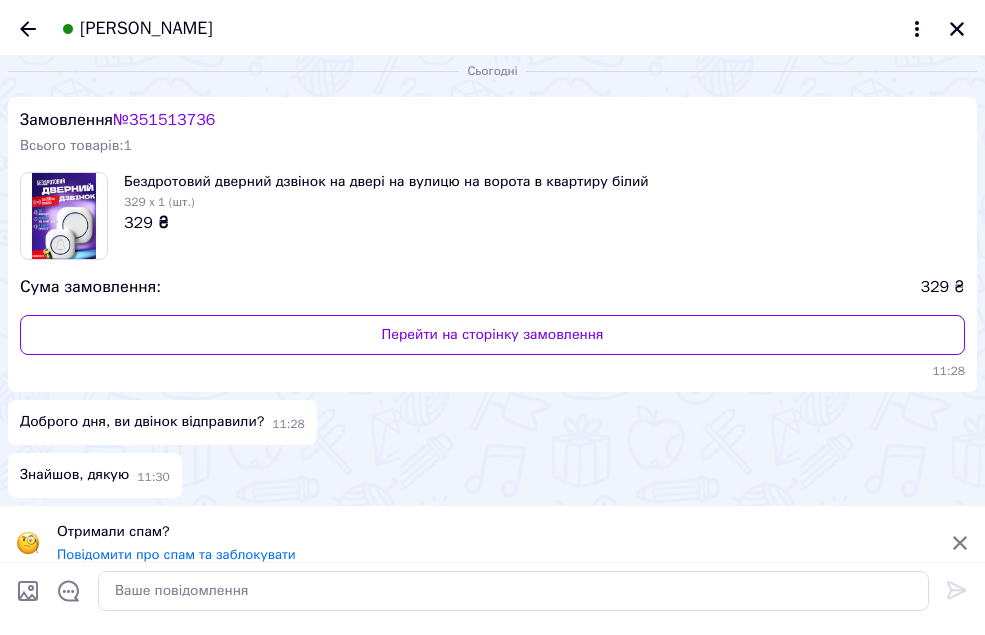 click 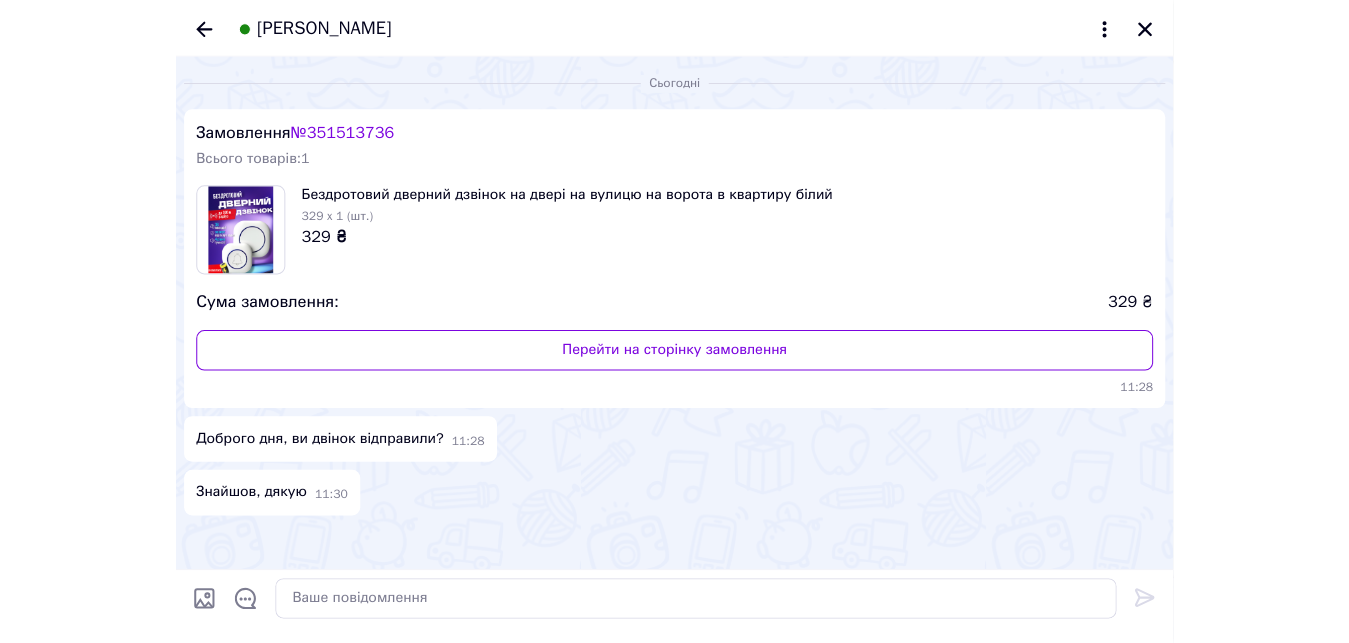 scroll, scrollTop: 0, scrollLeft: 0, axis: both 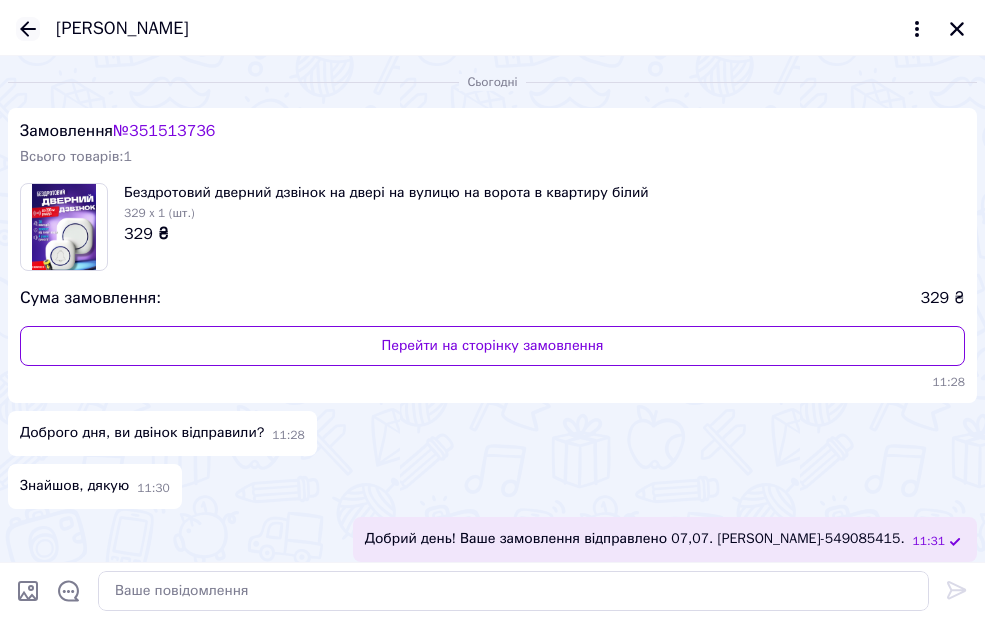 click 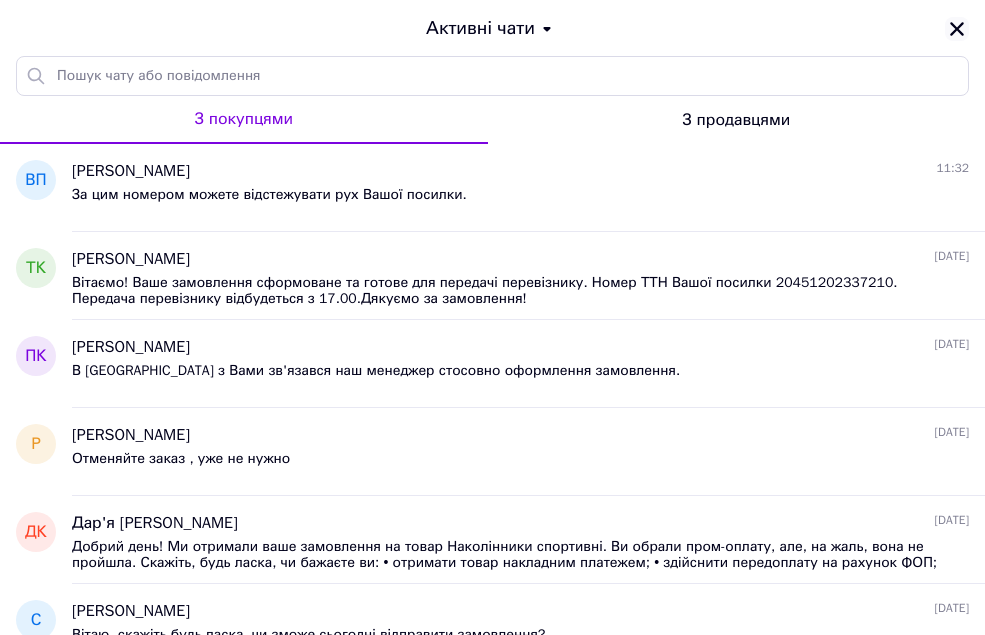 click 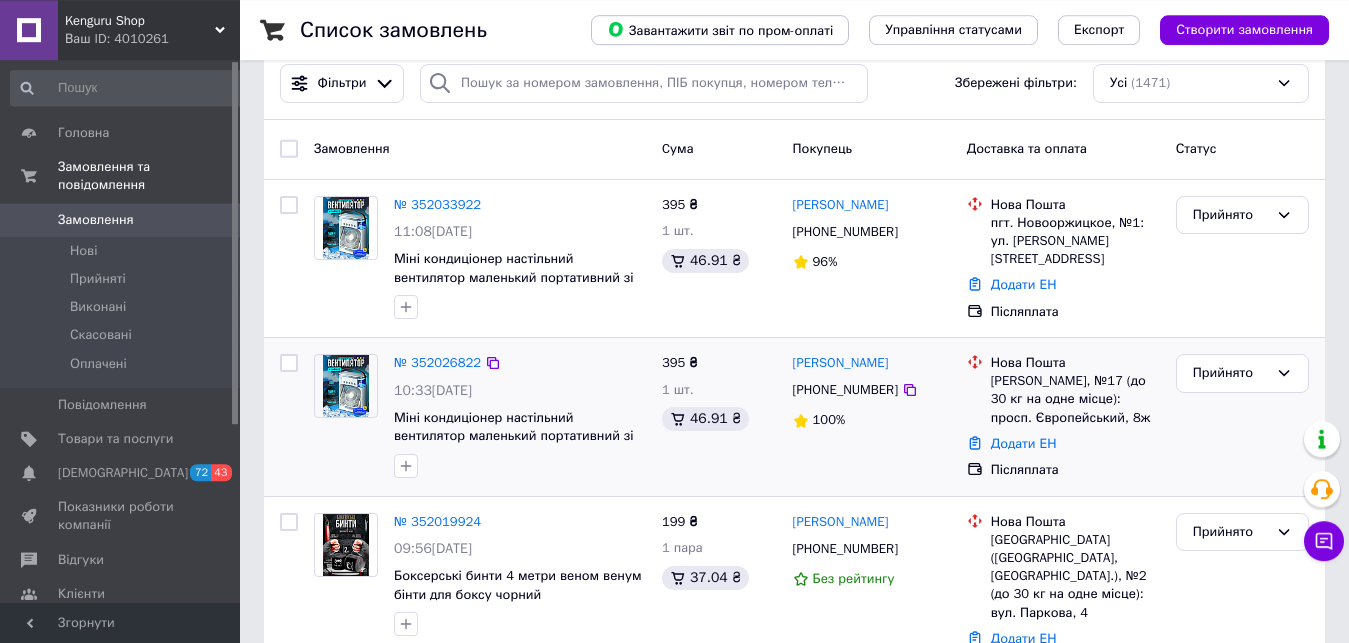 scroll, scrollTop: 0, scrollLeft: 0, axis: both 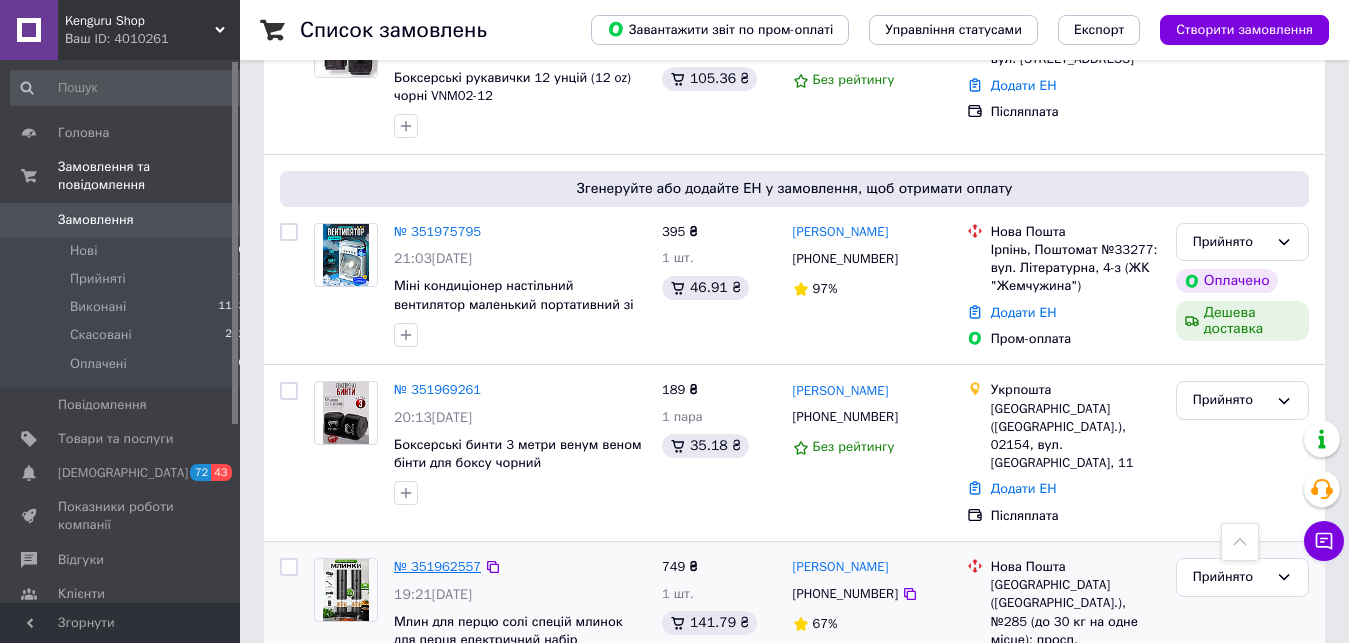 click on "№ 351962557" at bounding box center [437, 566] 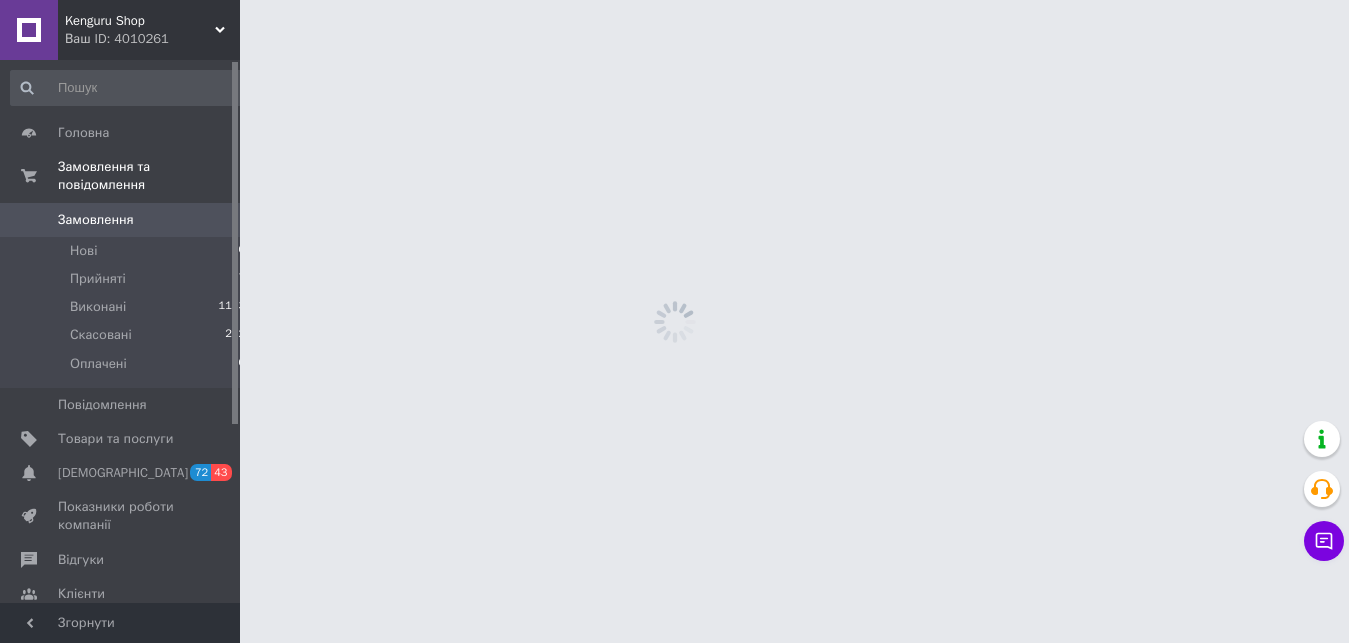 scroll, scrollTop: 0, scrollLeft: 0, axis: both 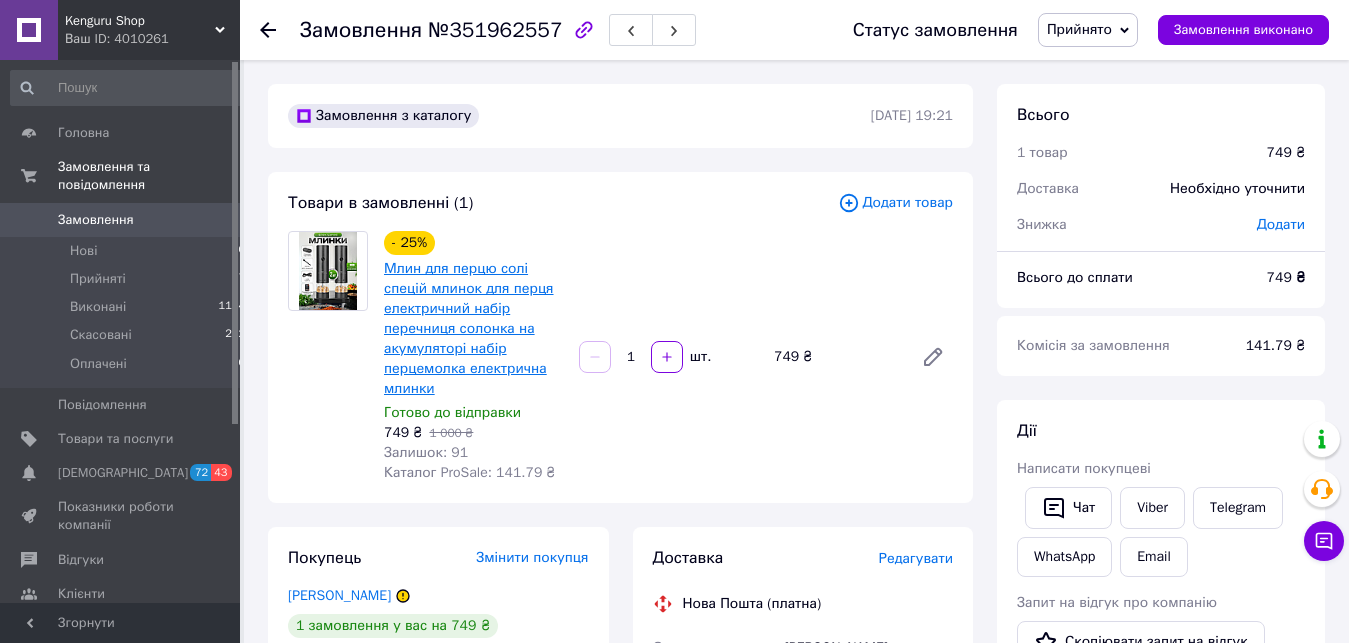 click on "Млин для перцю солі спецій млинок для перця електричний набір перечниця солонка на акумуляторі набір перцемолка електрична млинки" at bounding box center [469, 328] 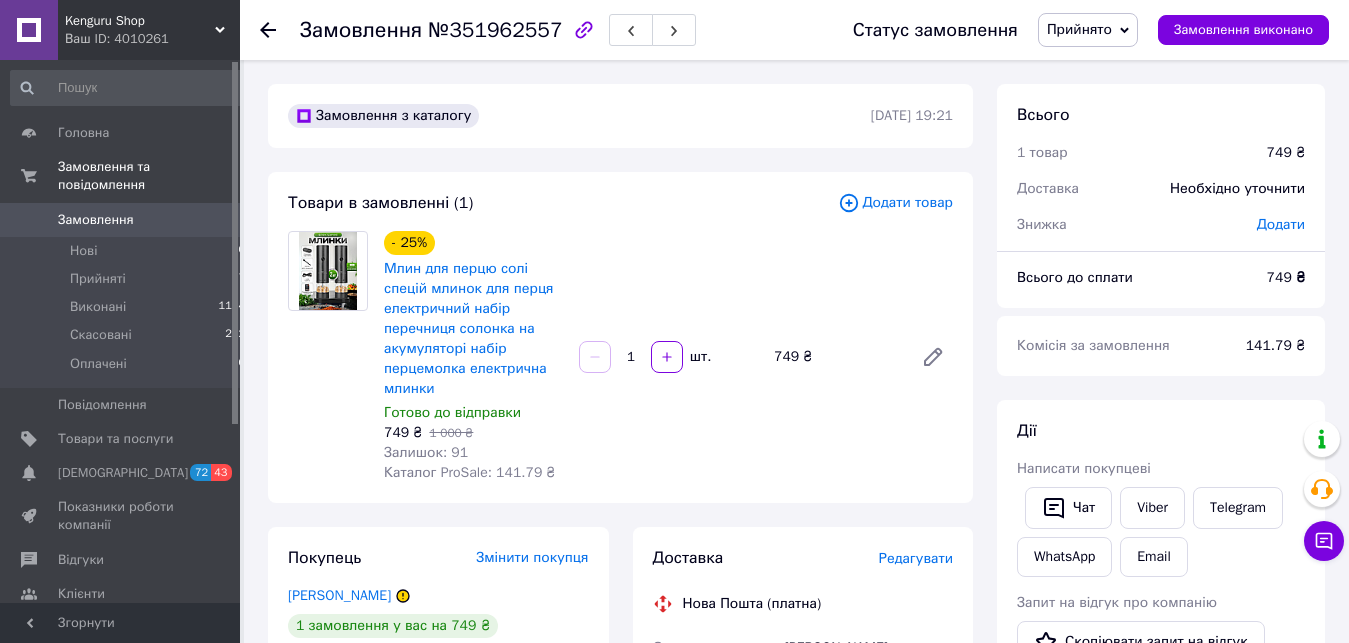 click 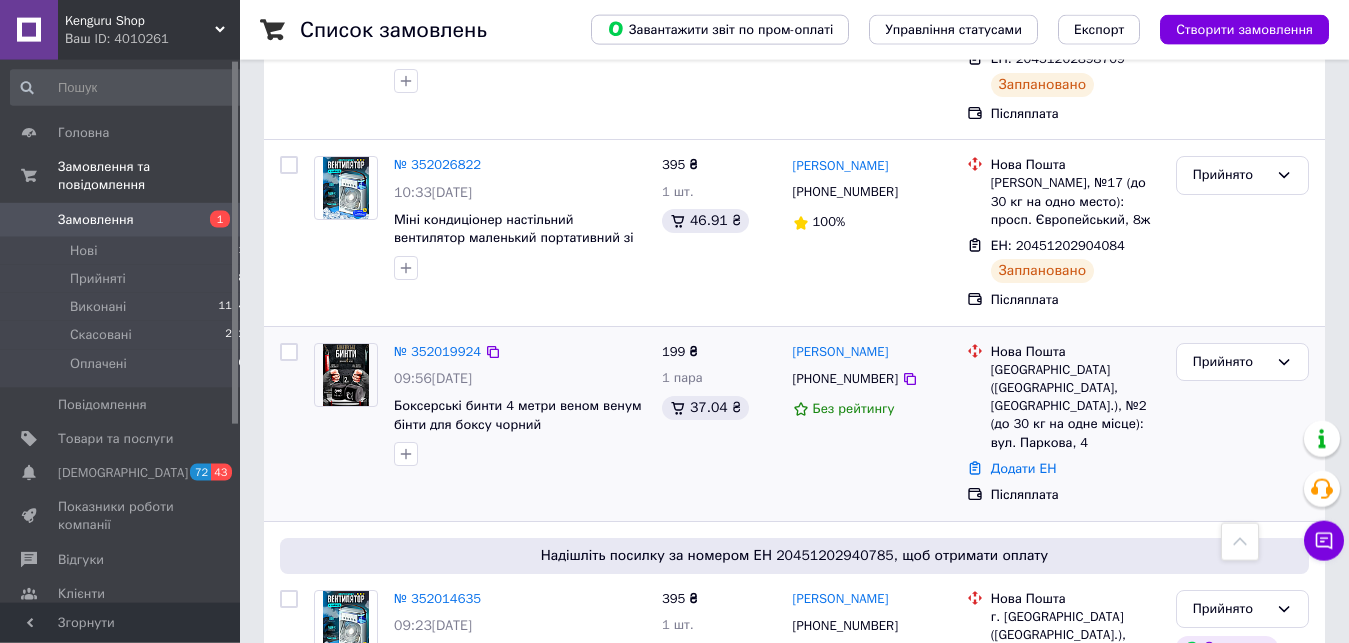 scroll, scrollTop: 1224, scrollLeft: 0, axis: vertical 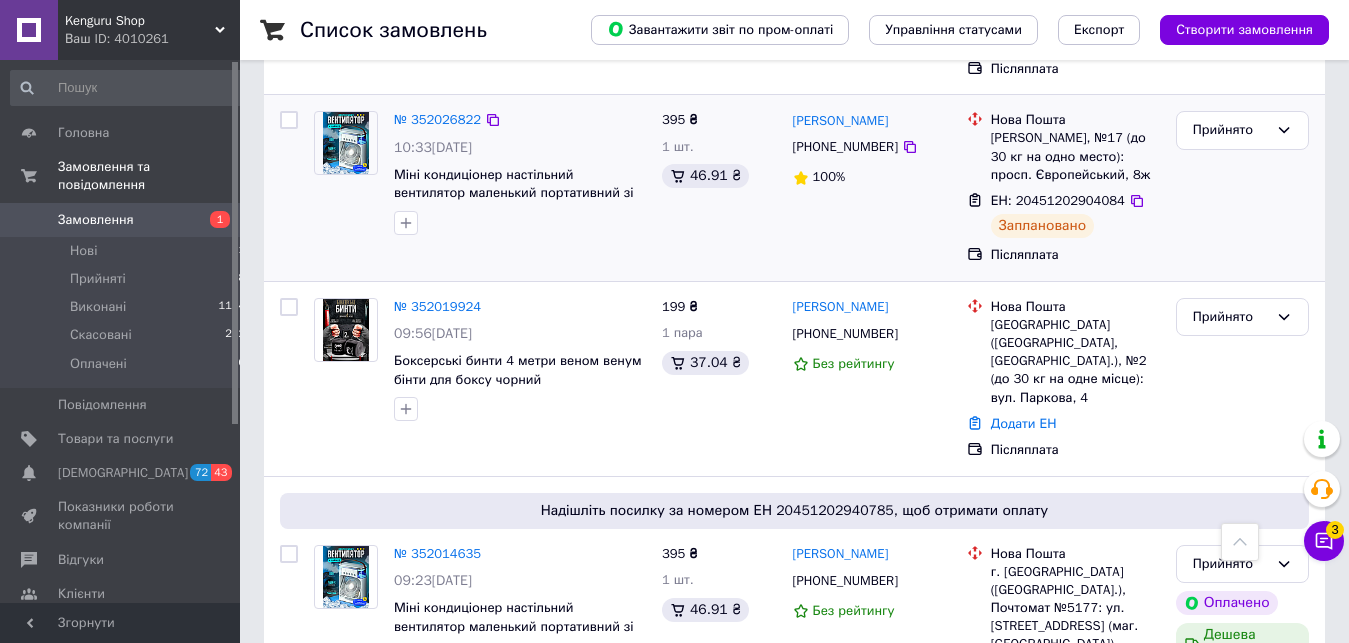 click at bounding box center [346, 173] 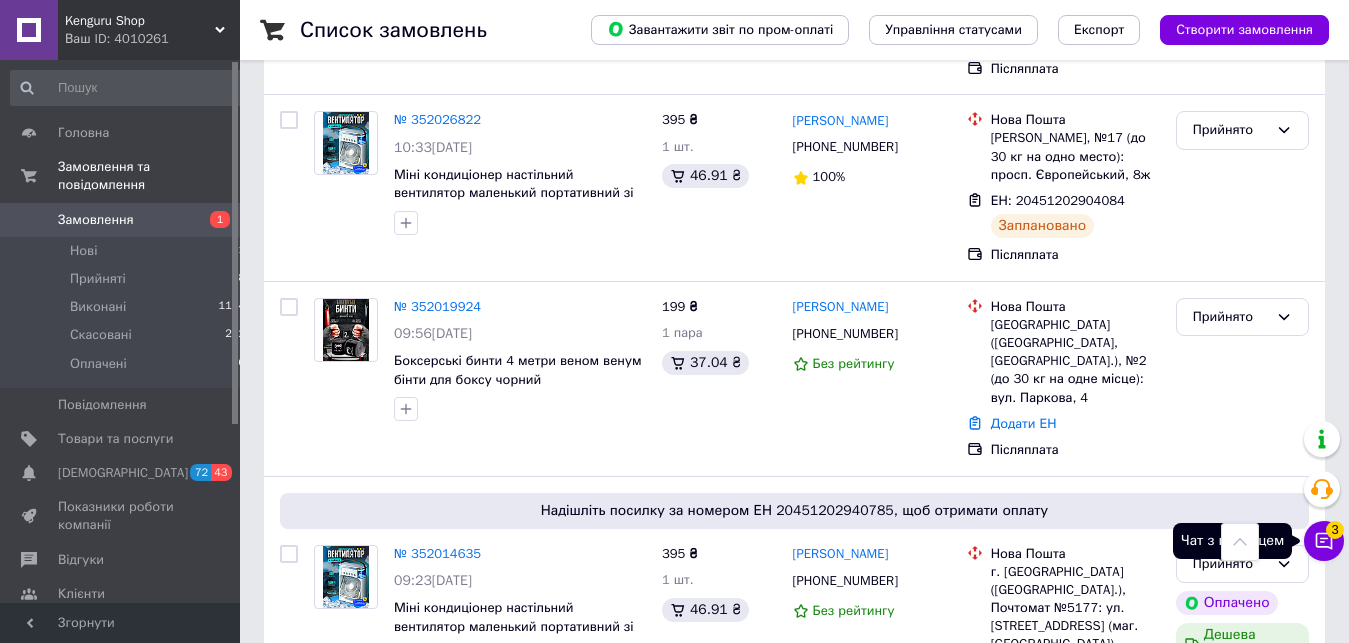 click 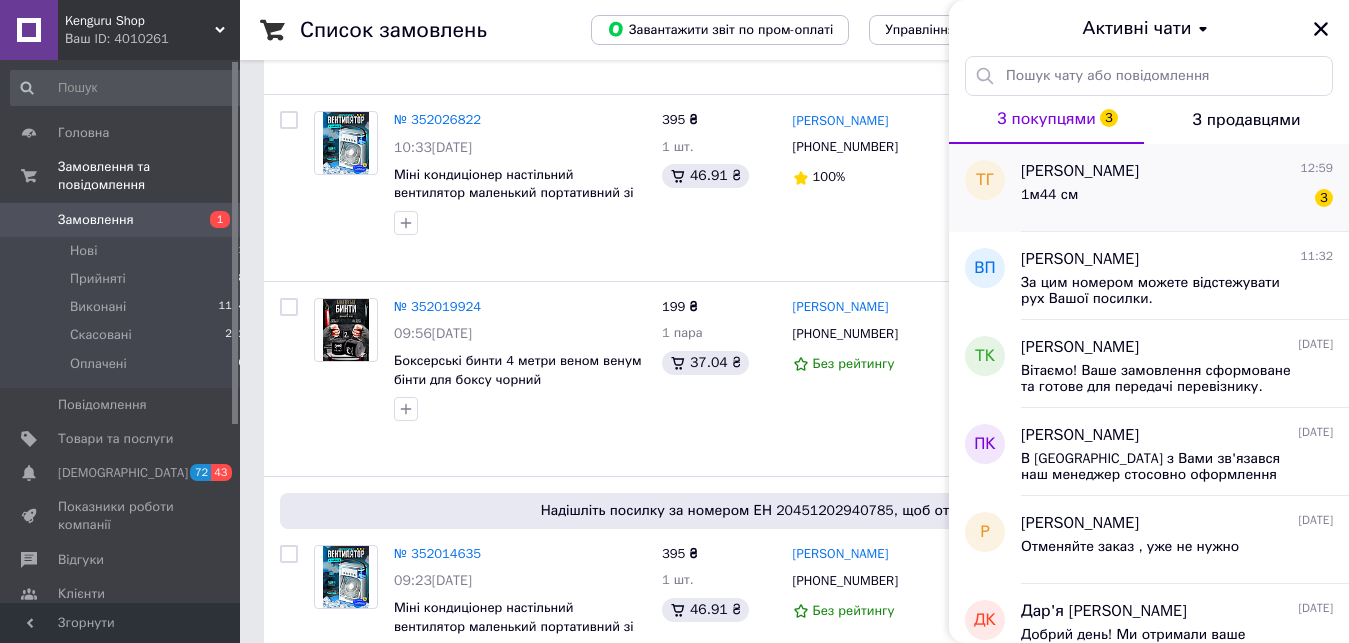 click on "1м44 см 3" at bounding box center [1177, 199] 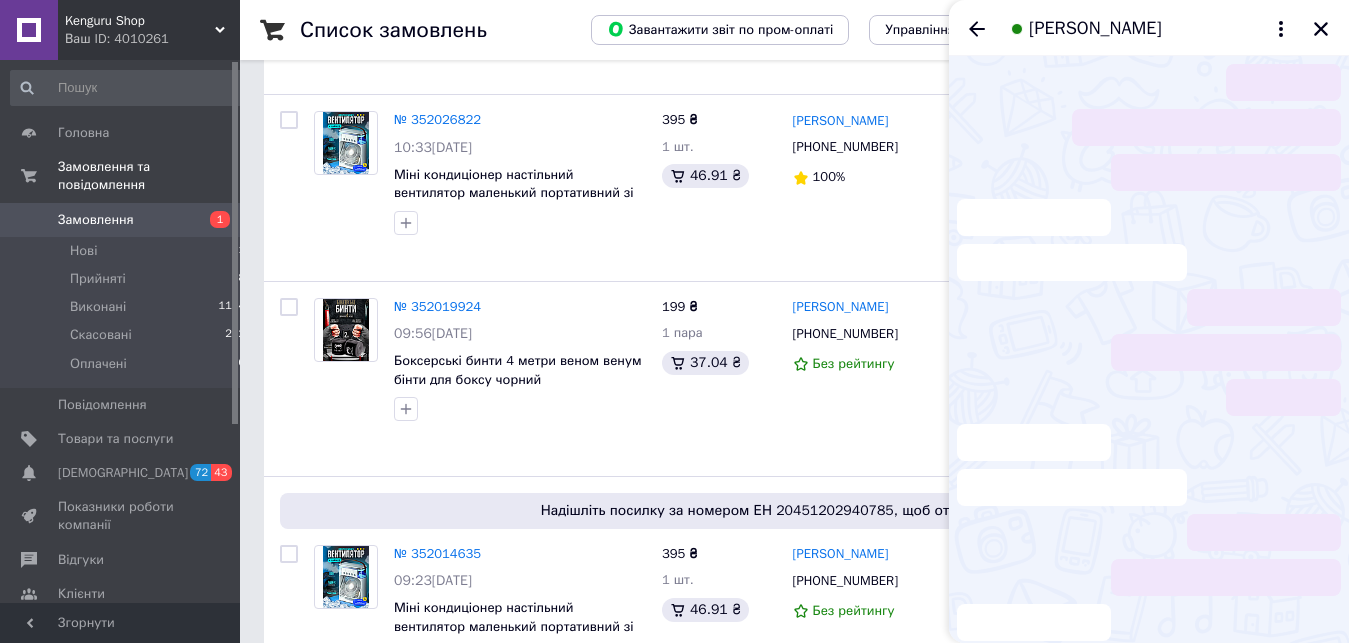 scroll, scrollTop: 615, scrollLeft: 0, axis: vertical 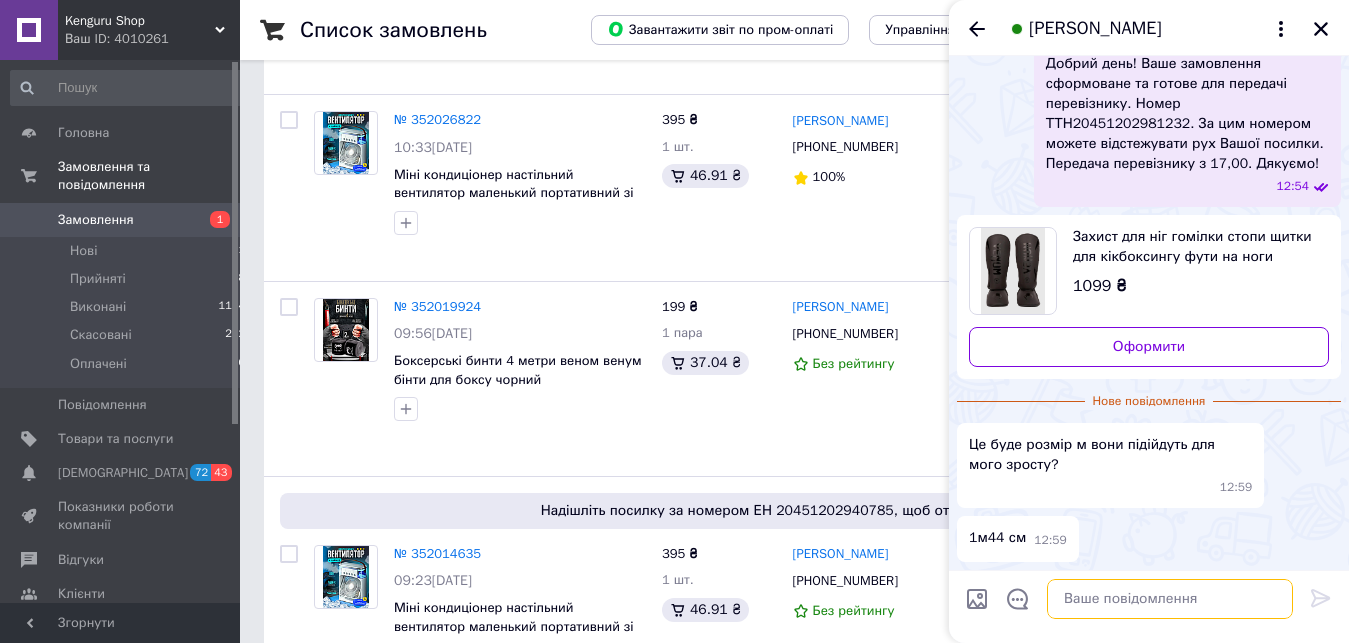 drag, startPoint x: 1085, startPoint y: 603, endPoint x: 1097, endPoint y: 601, distance: 12.165525 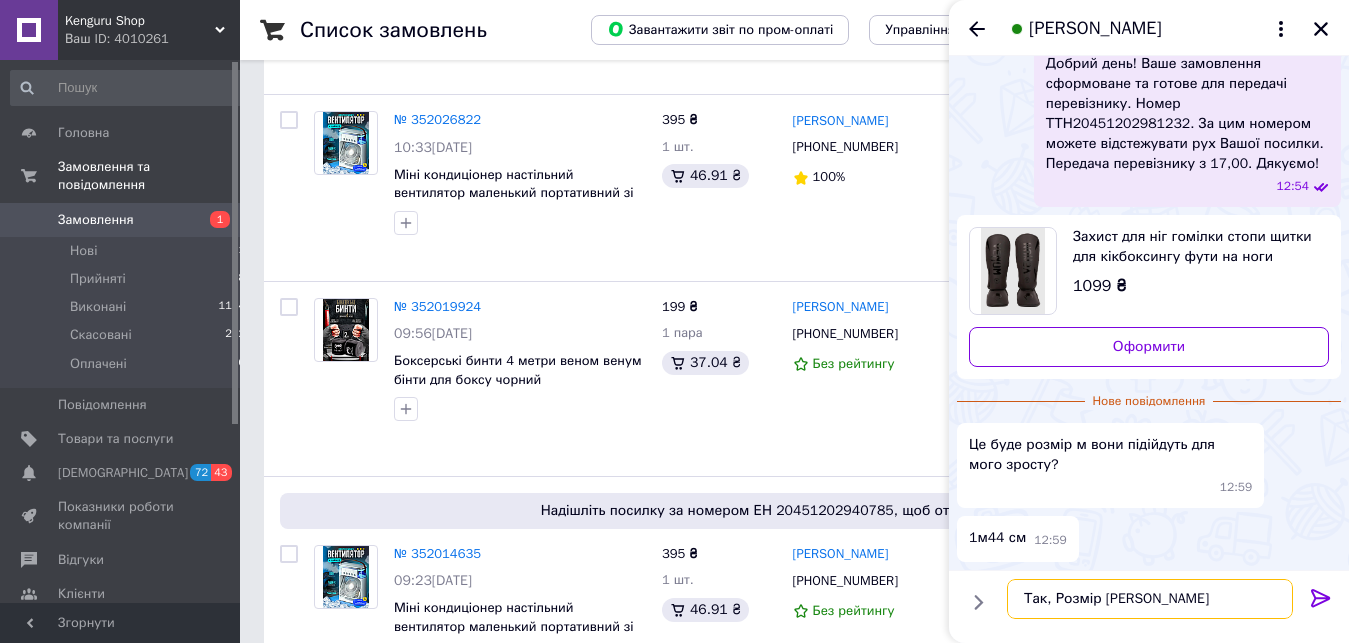 click on "Так, Розмір [PERSON_NAME]" at bounding box center (1150, 599) 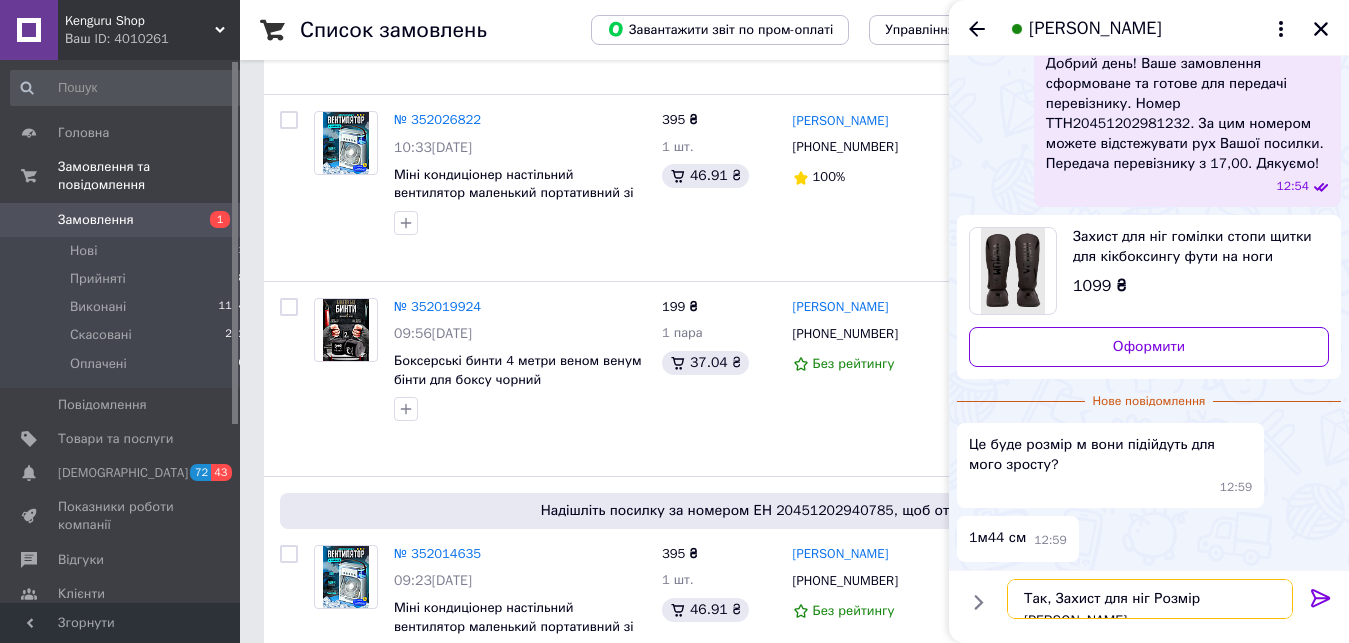 click on "Так, Захист для ніг Розмір [PERSON_NAME]" at bounding box center (1150, 599) 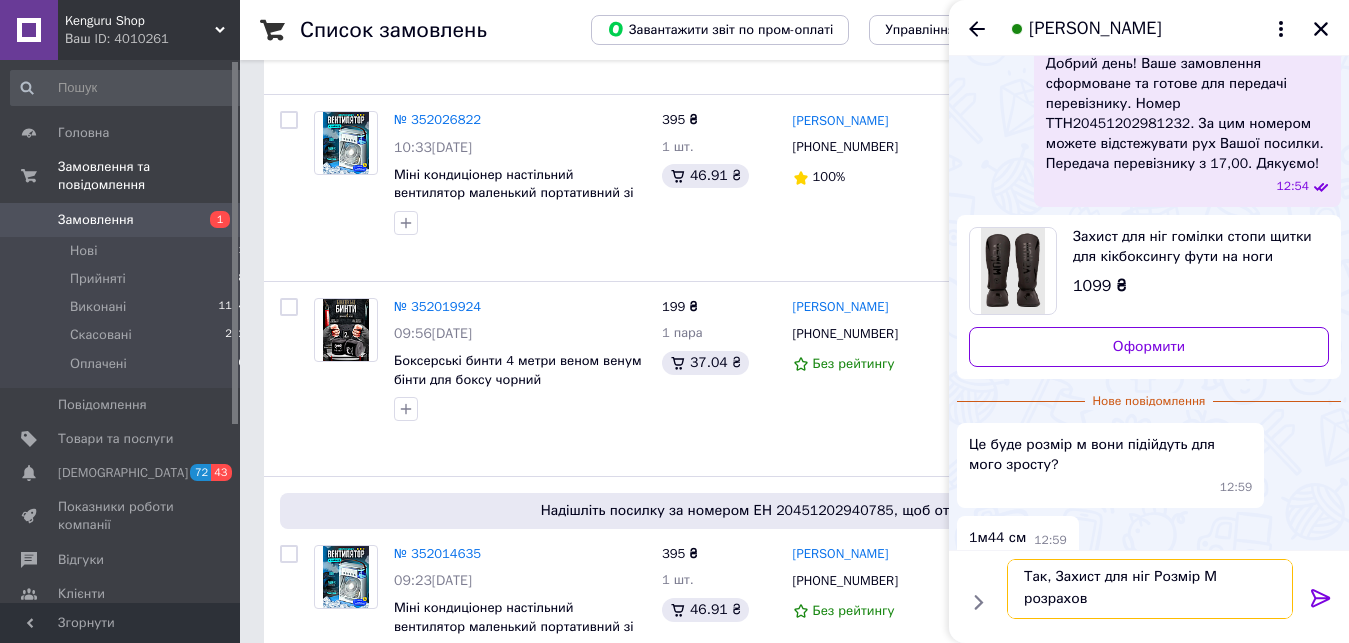 scroll, scrollTop: 2, scrollLeft: 0, axis: vertical 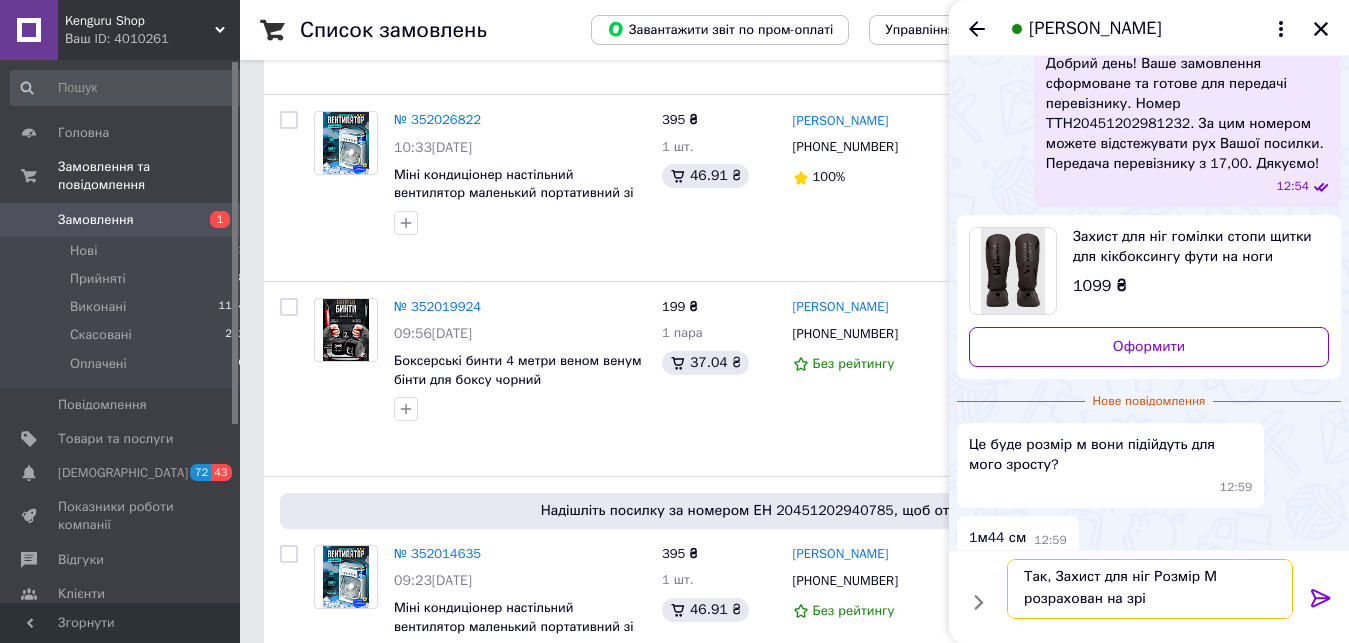 click on "Так, Захист для ніг Розмір М розрахован на зрі" at bounding box center (1150, 589) 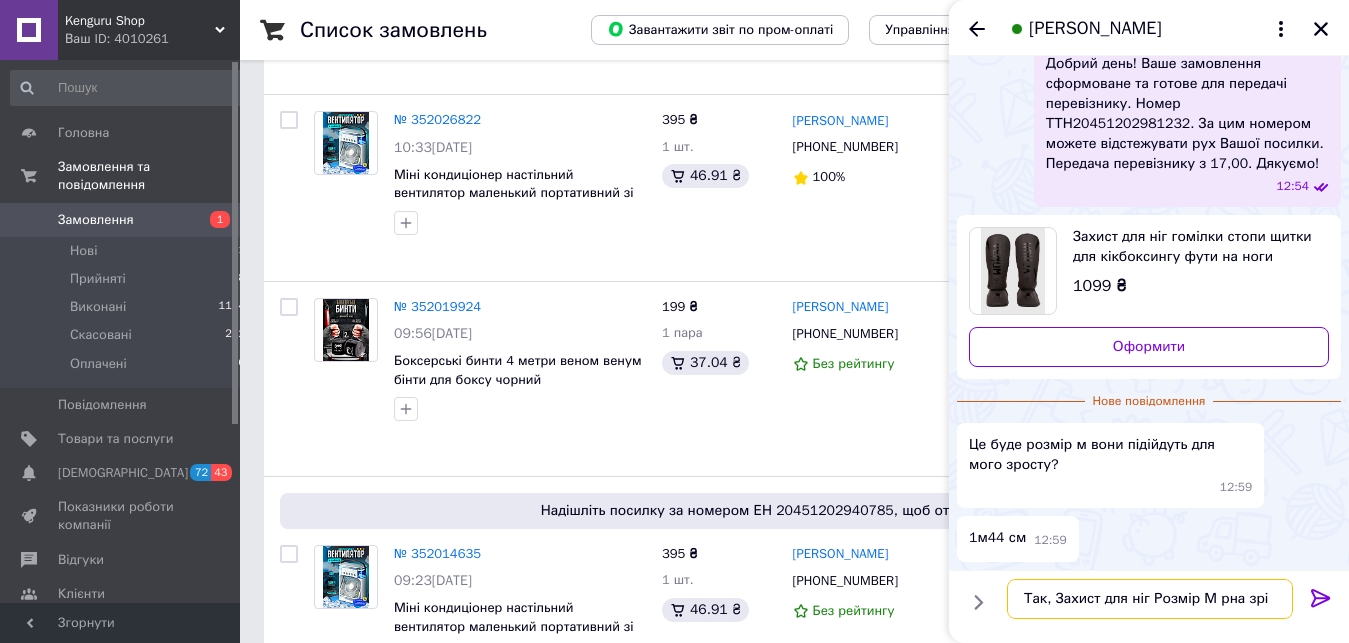 scroll, scrollTop: 0, scrollLeft: 0, axis: both 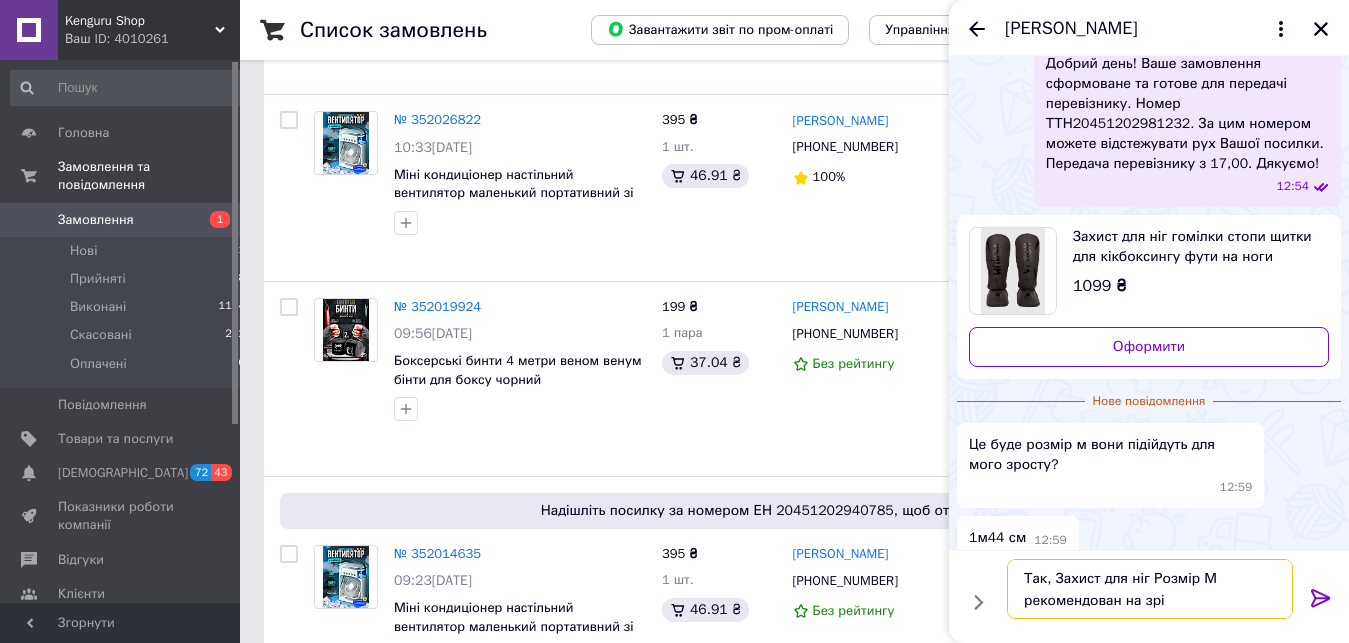 click on "Так, Захист для ніг Розмір М рекомендован на зрі" at bounding box center [1150, 589] 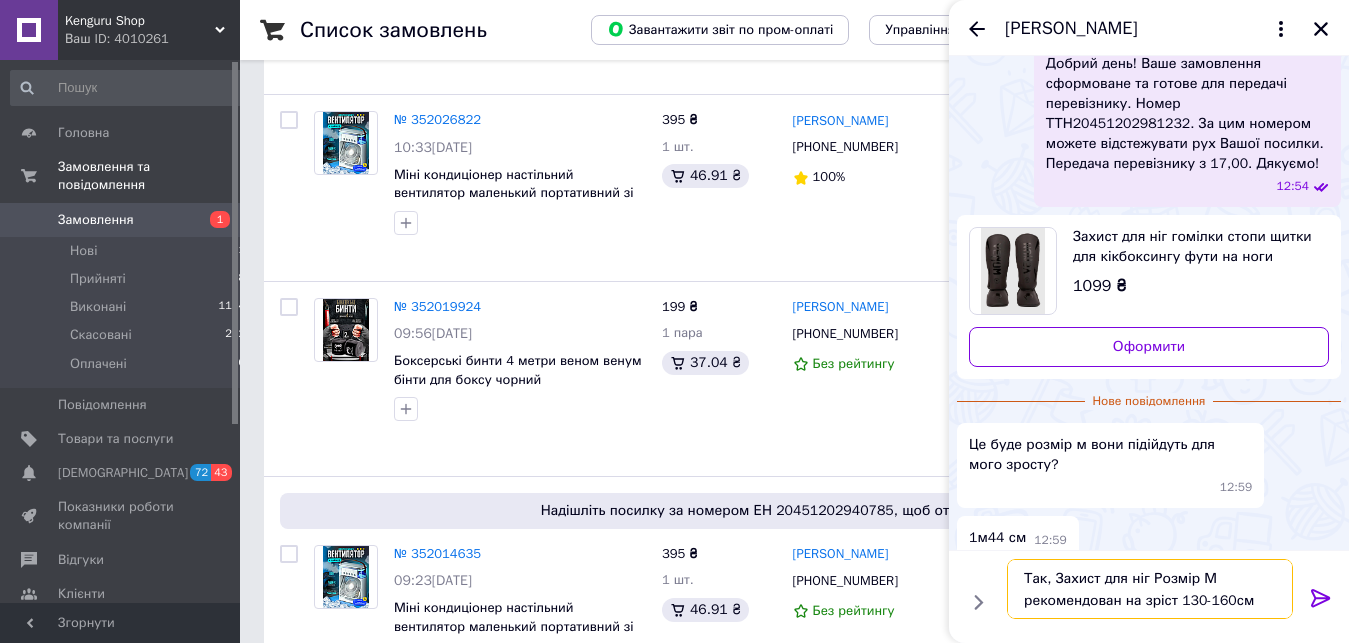scroll, scrollTop: 15, scrollLeft: 0, axis: vertical 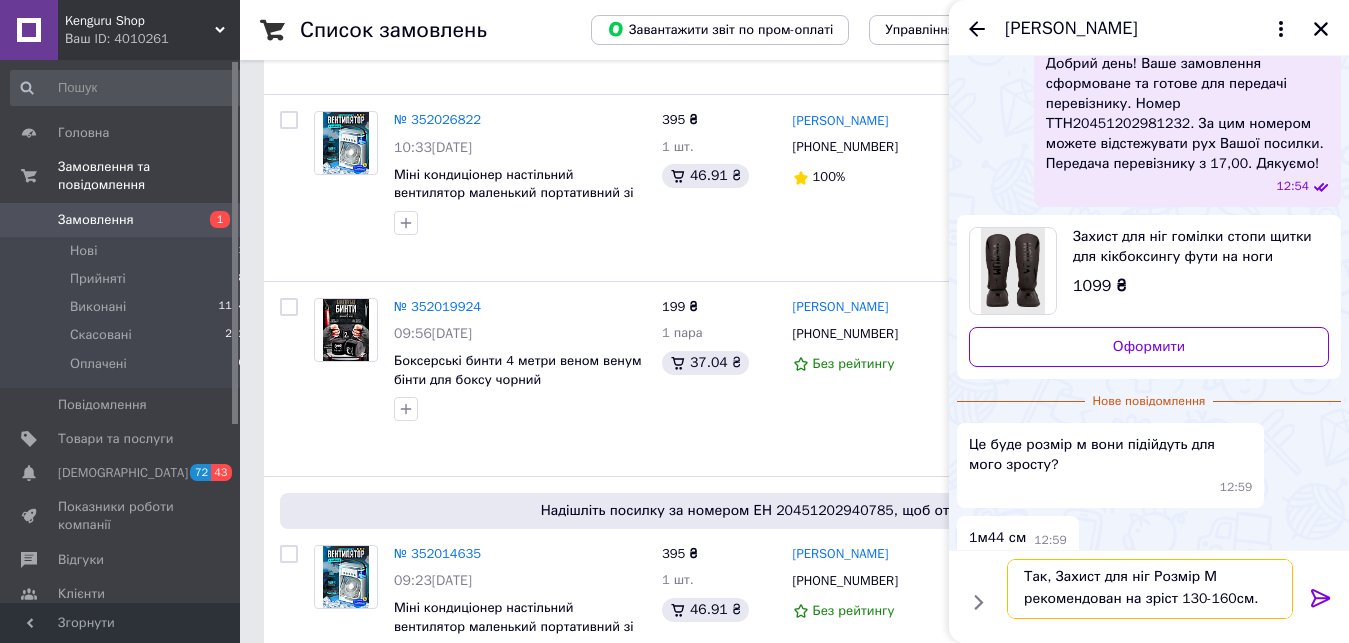type on "Так, Захист для ніг Розмір М рекомендован на зріст 130-160см." 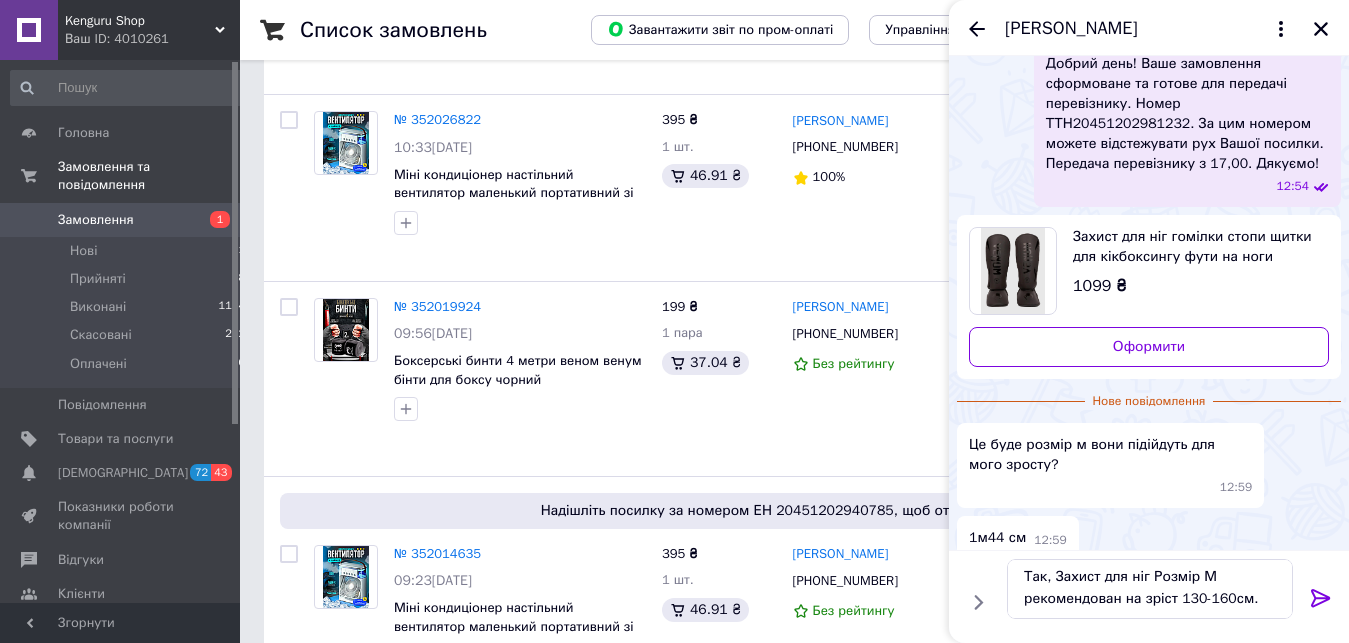 click 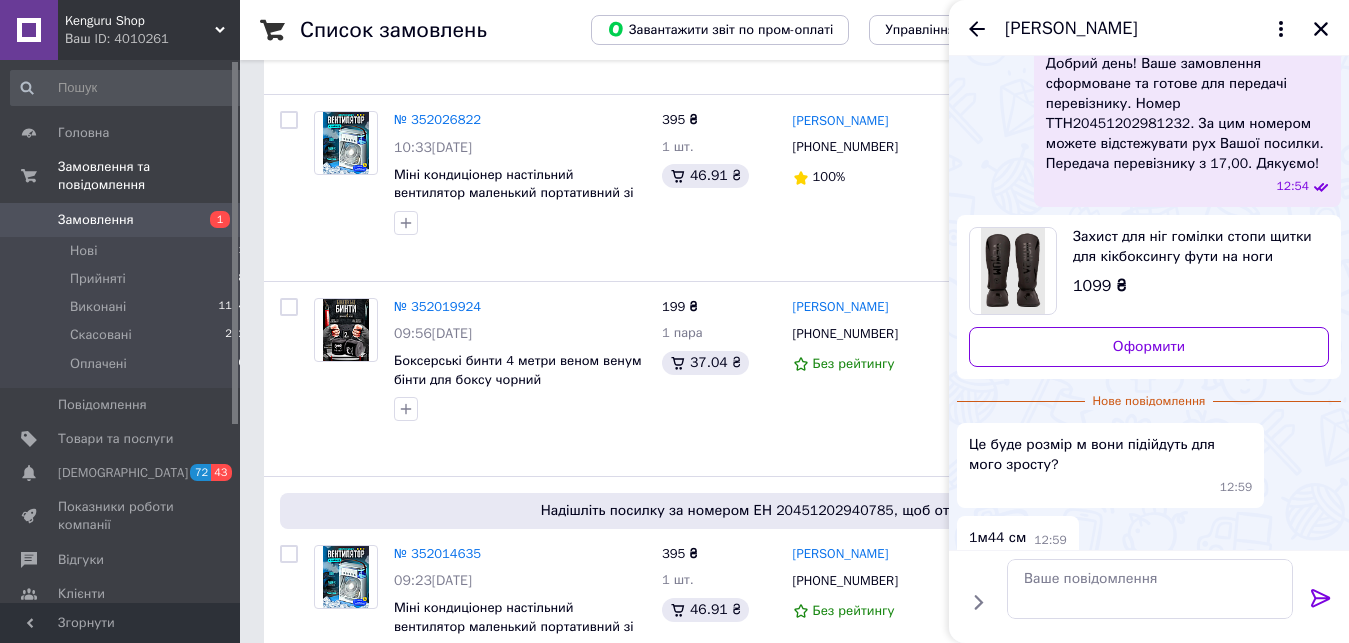 scroll, scrollTop: 0, scrollLeft: 0, axis: both 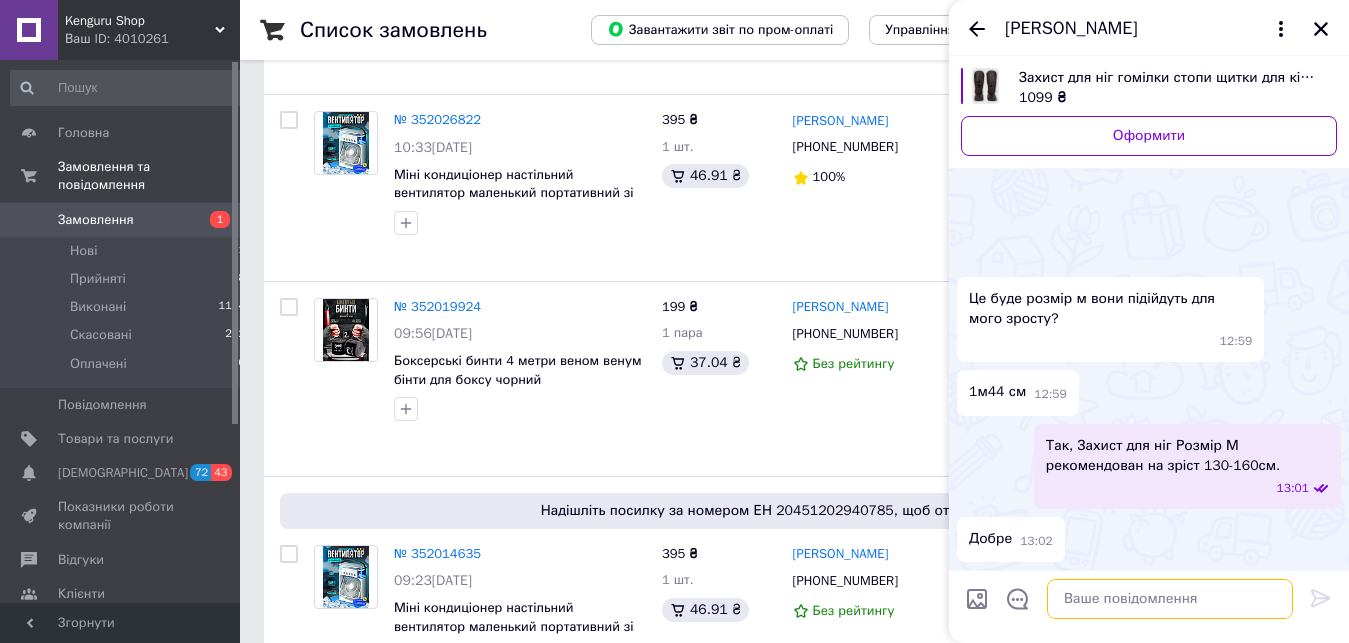 click at bounding box center [1170, 599] 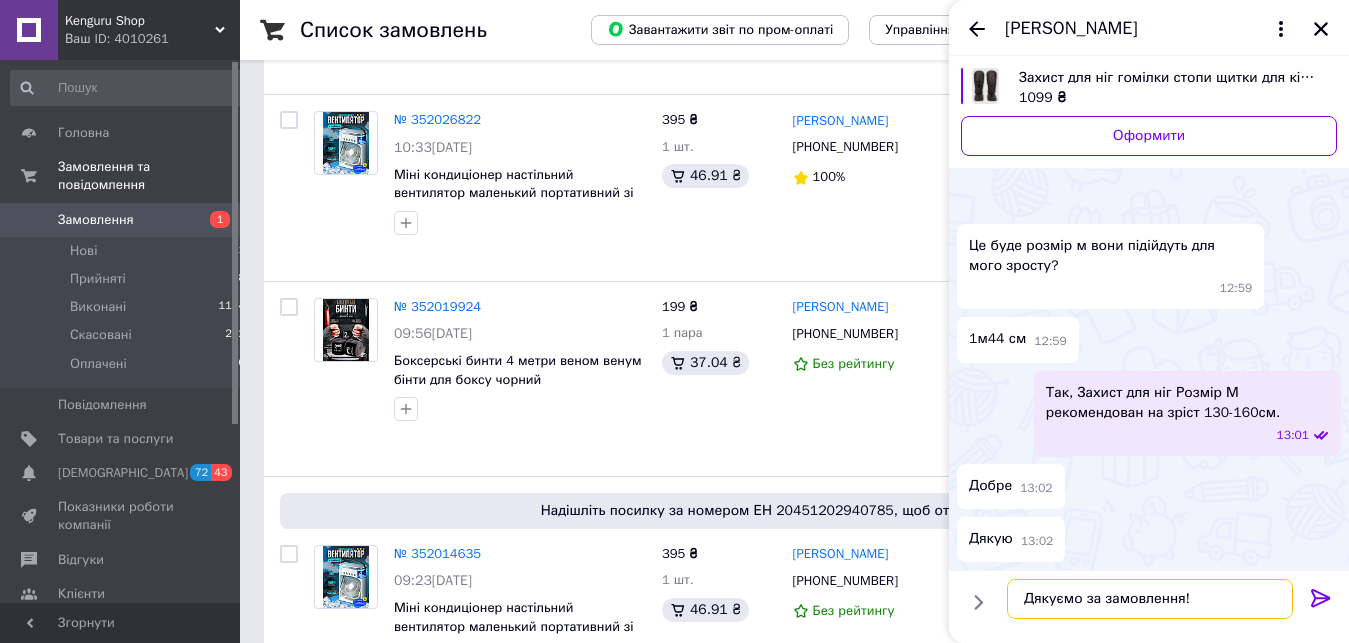 type on "Дякуємо за замовлення!" 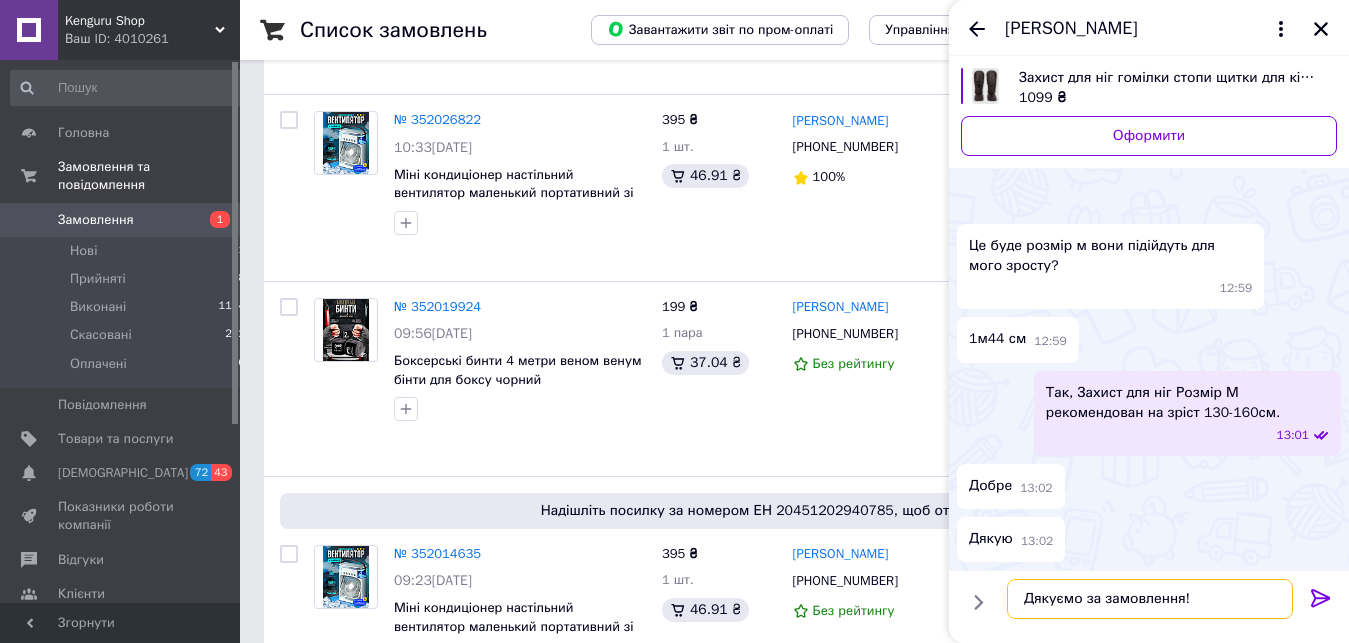 type 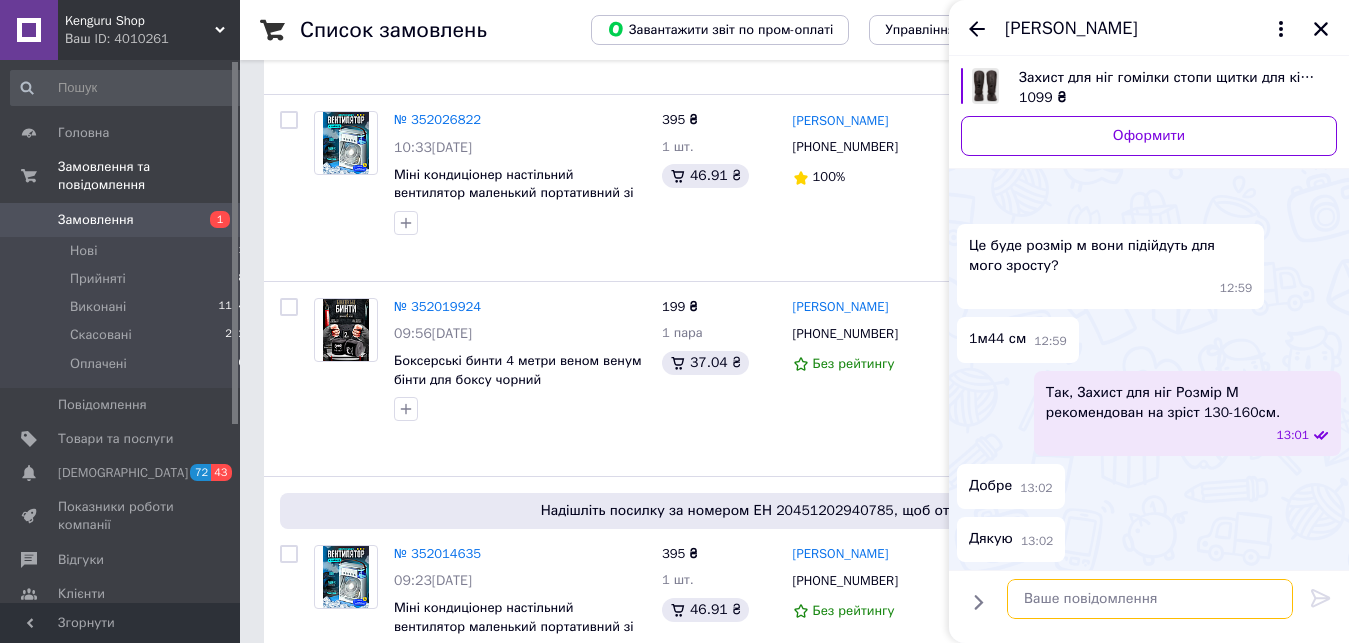 scroll, scrollTop: 780, scrollLeft: 0, axis: vertical 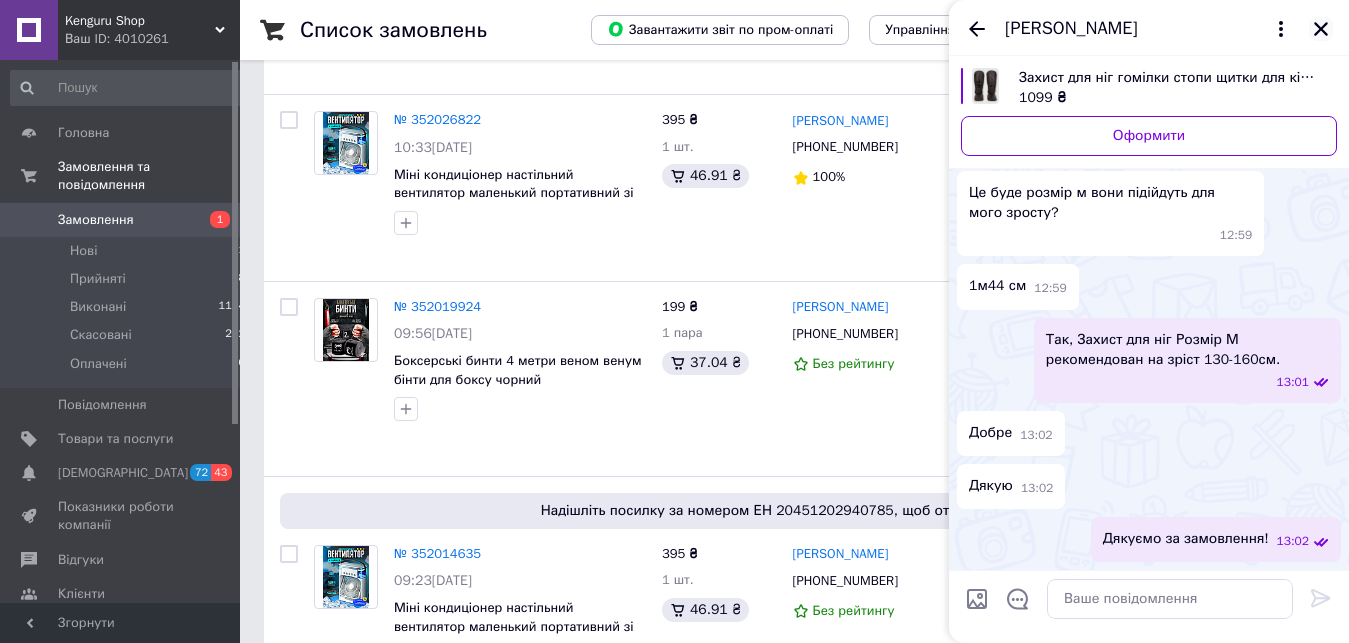 click 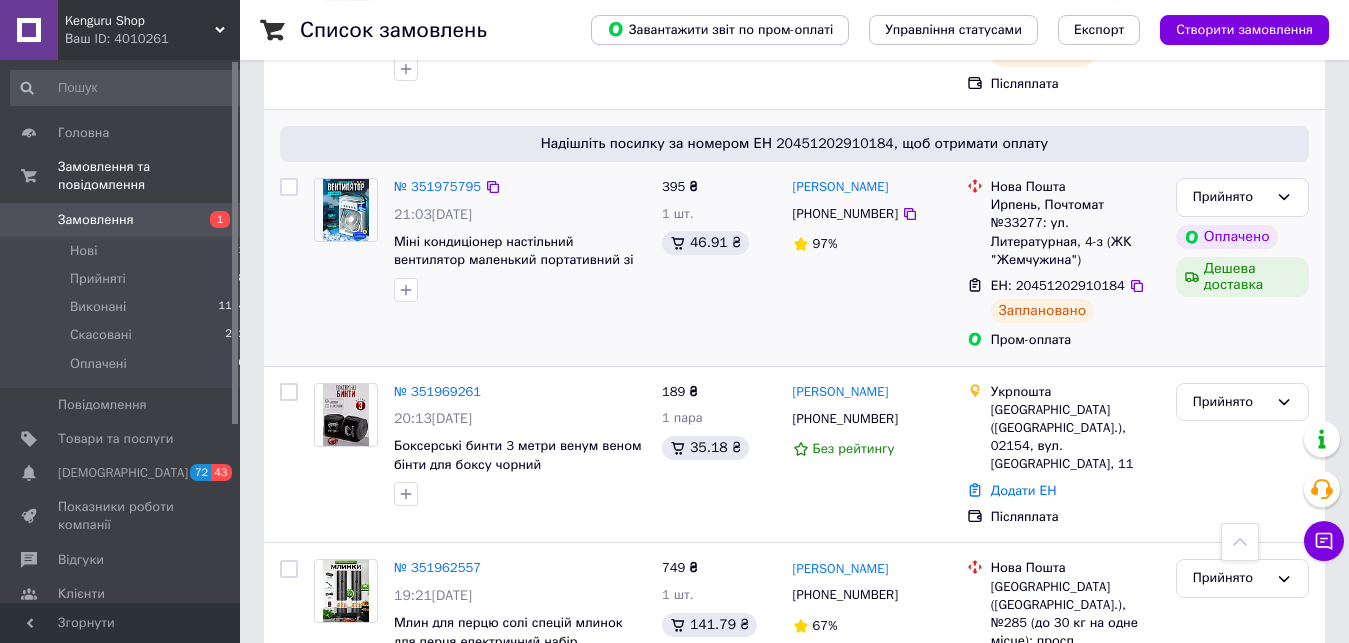 scroll, scrollTop: 3060, scrollLeft: 0, axis: vertical 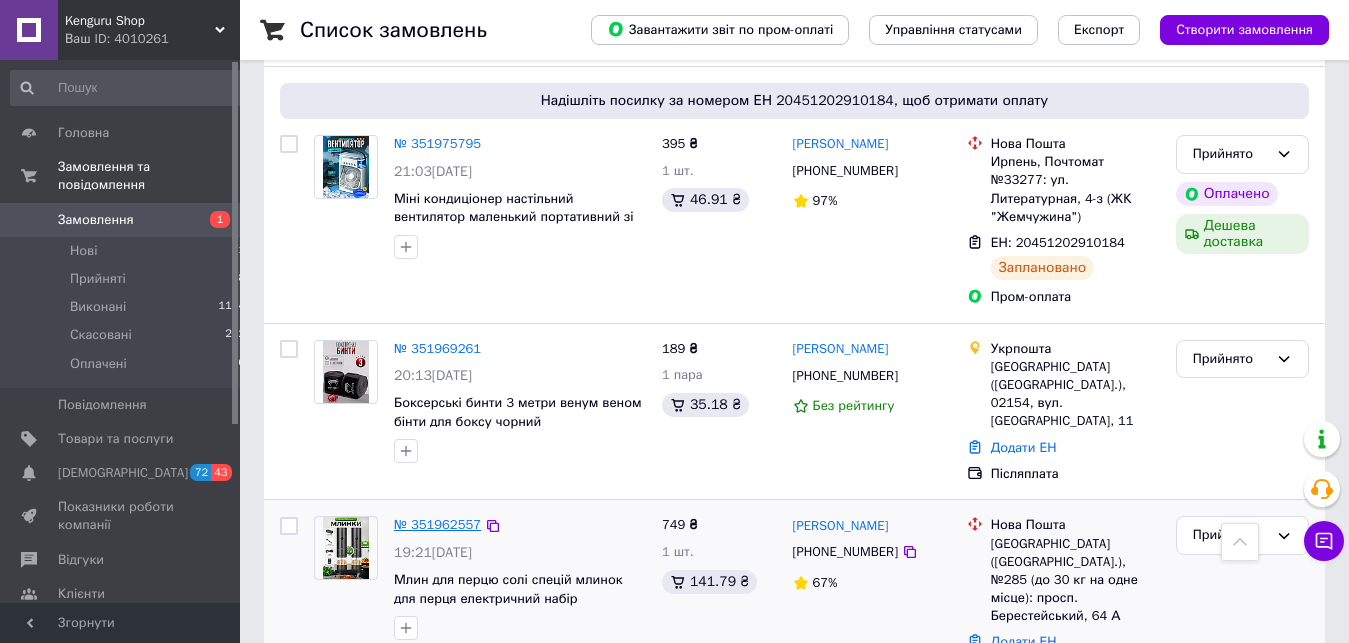 click on "№ 351962557" at bounding box center [437, 524] 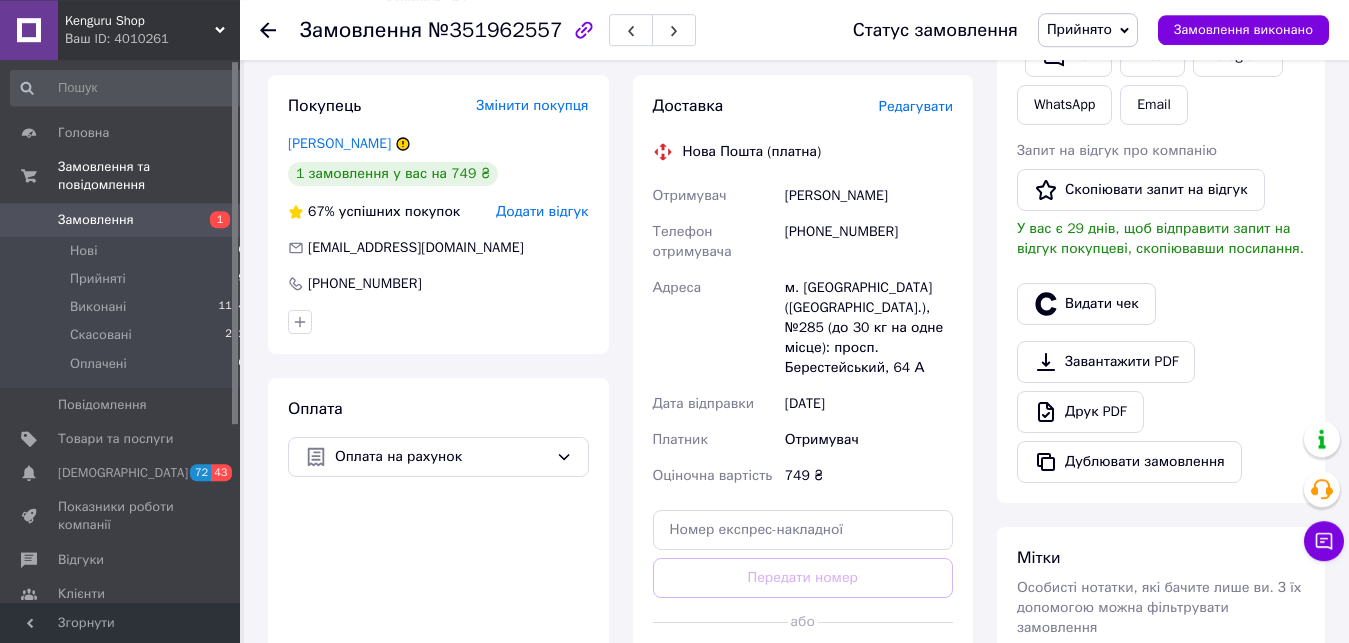 scroll, scrollTop: 612, scrollLeft: 0, axis: vertical 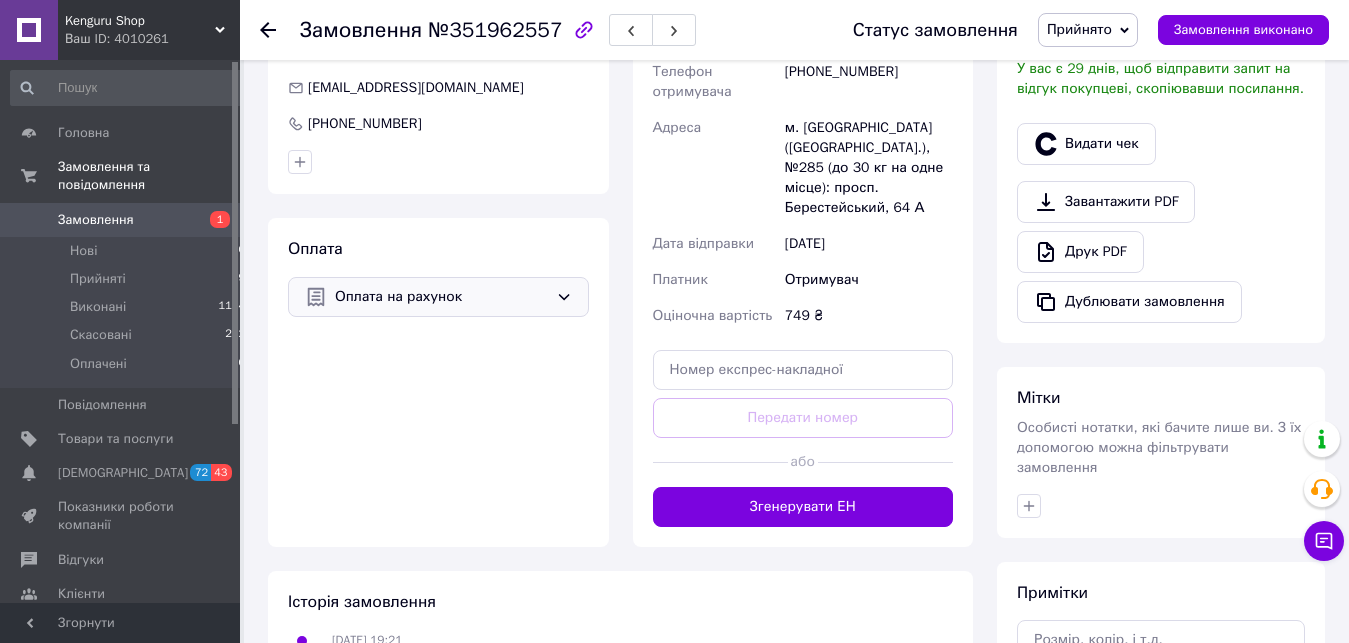click 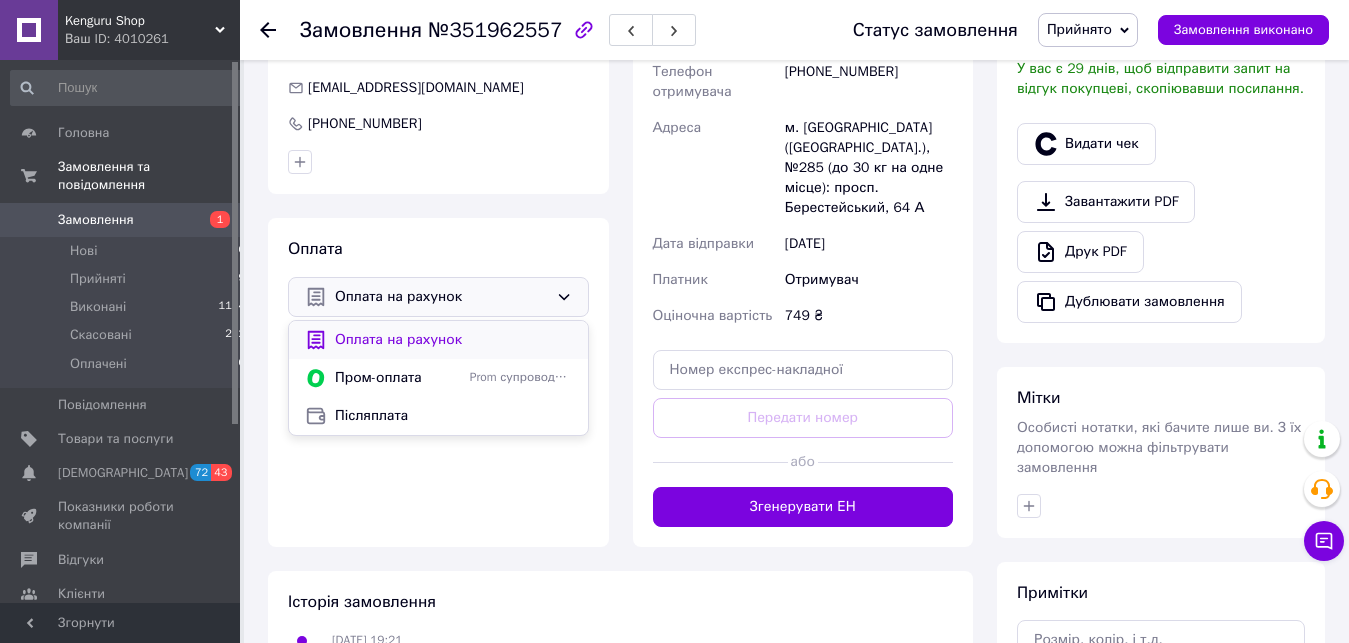 click on "Оплата на рахунок" at bounding box center [453, 340] 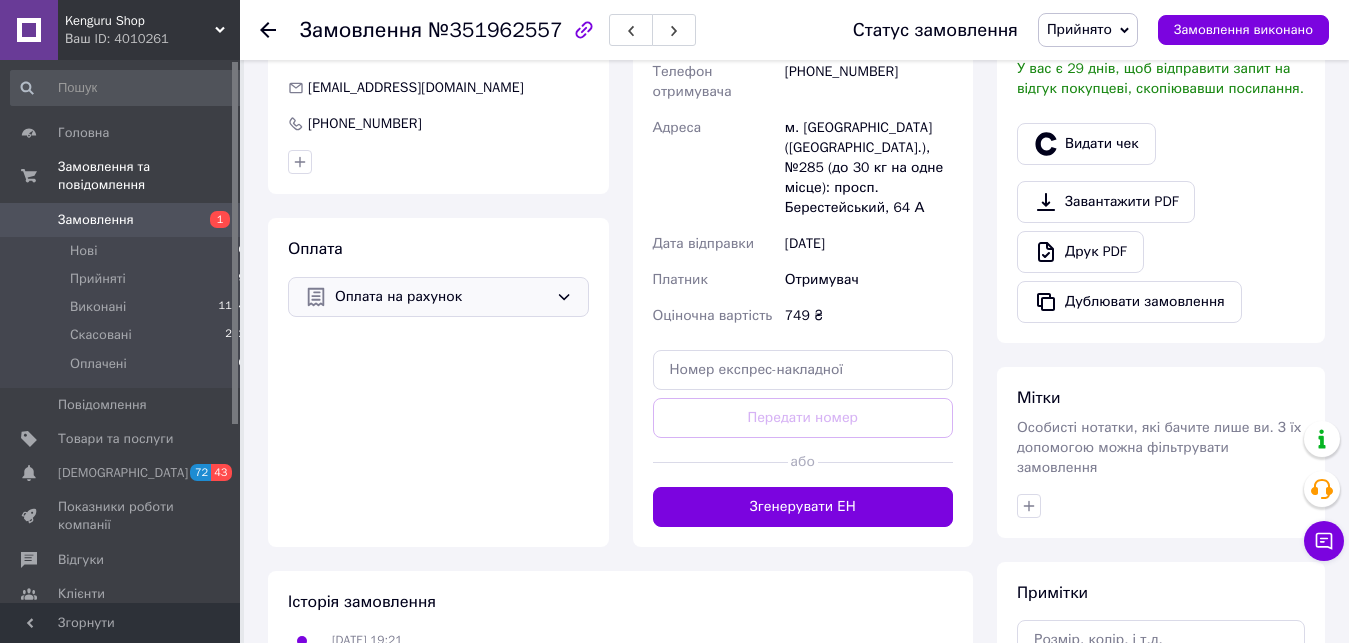 click 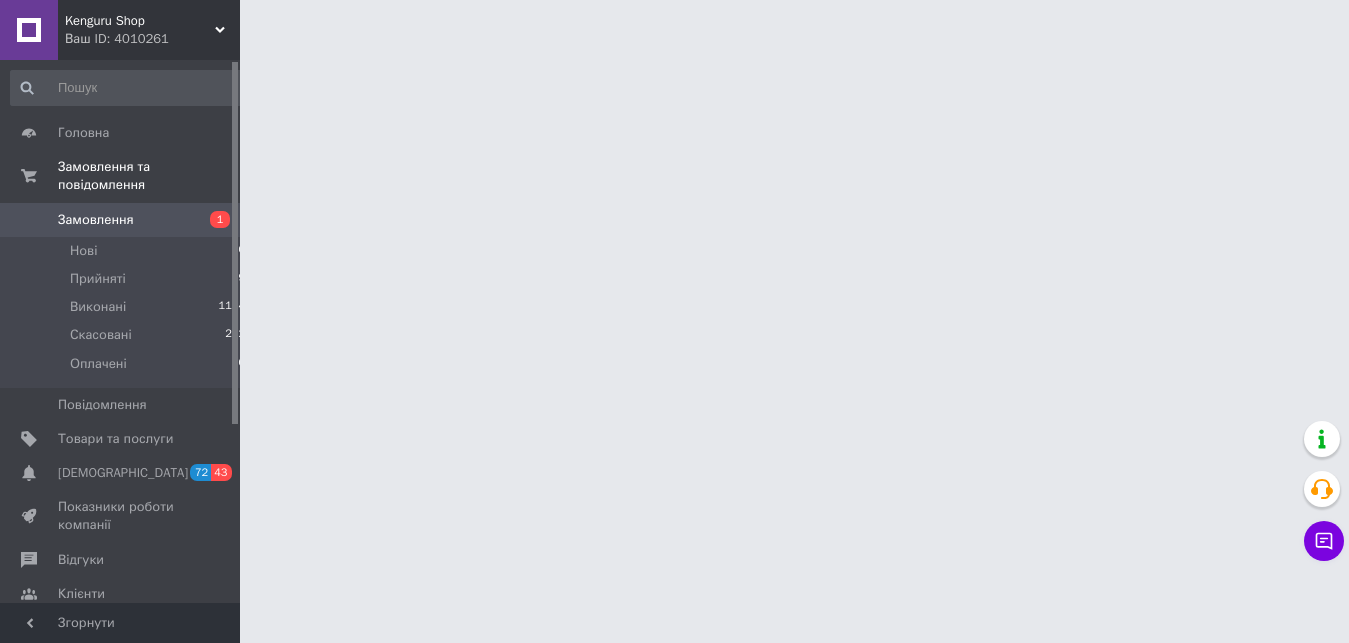 scroll, scrollTop: 0, scrollLeft: 0, axis: both 